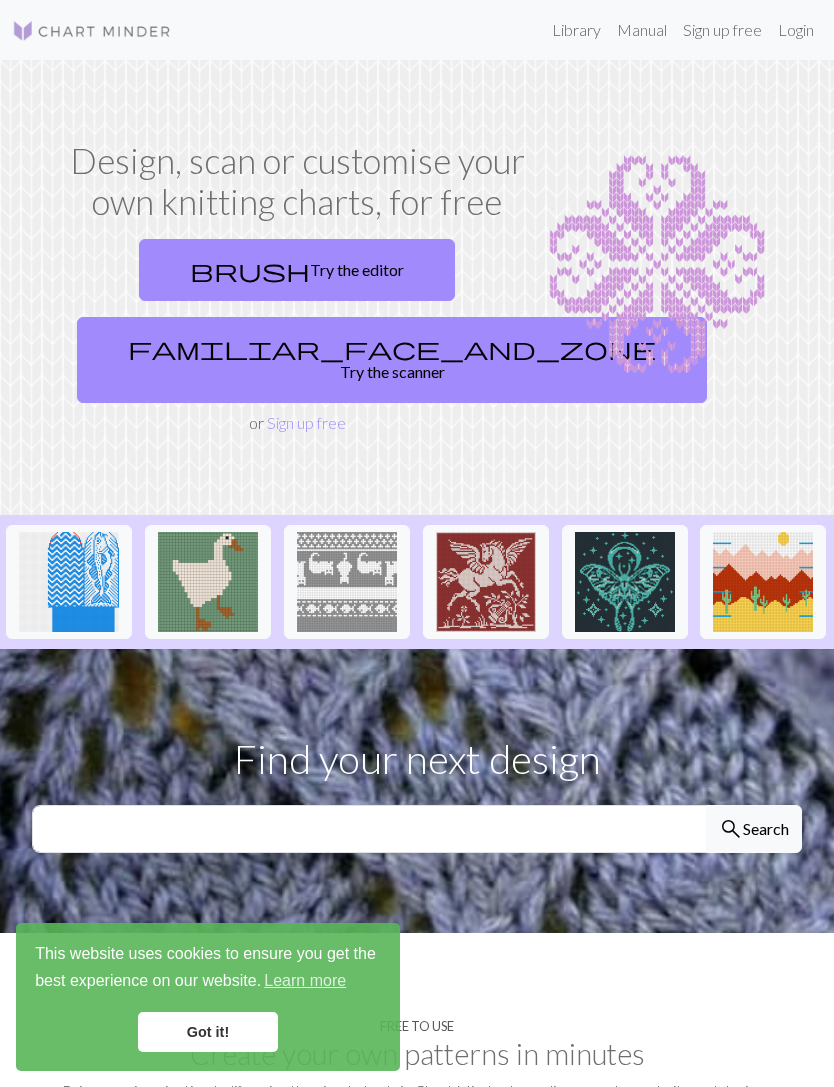 scroll, scrollTop: 0, scrollLeft: 0, axis: both 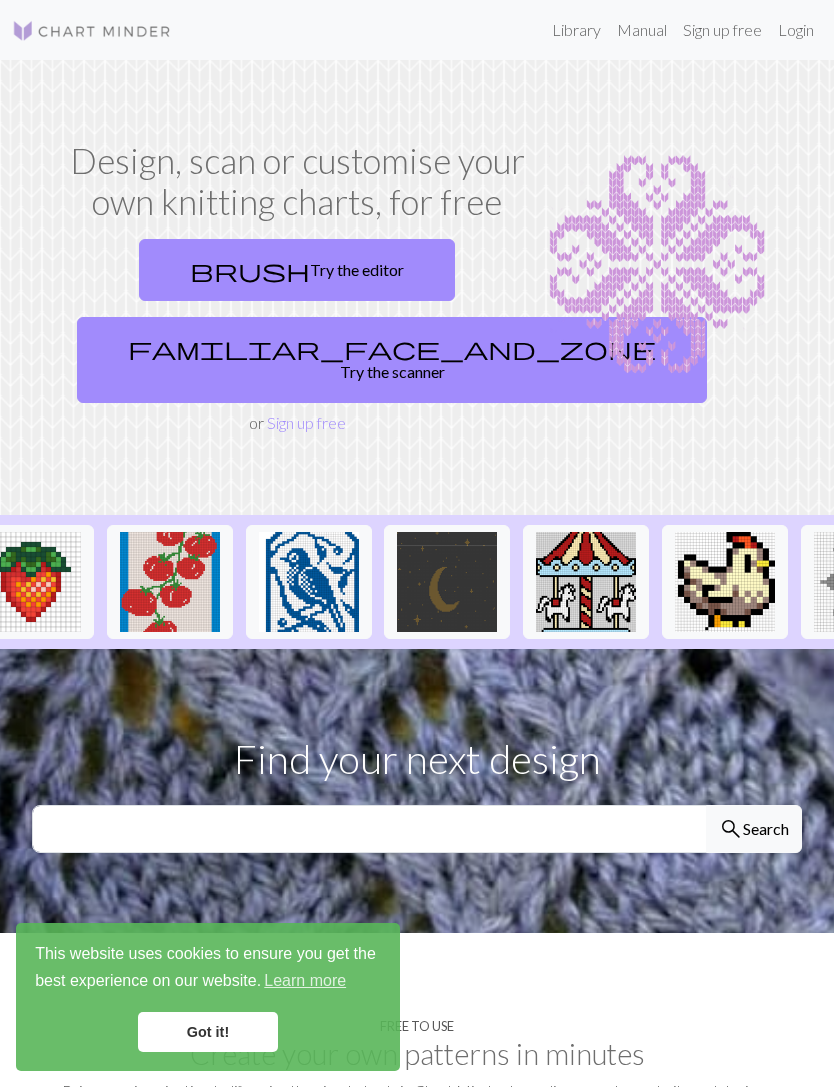click on "Library" at bounding box center [576, 30] 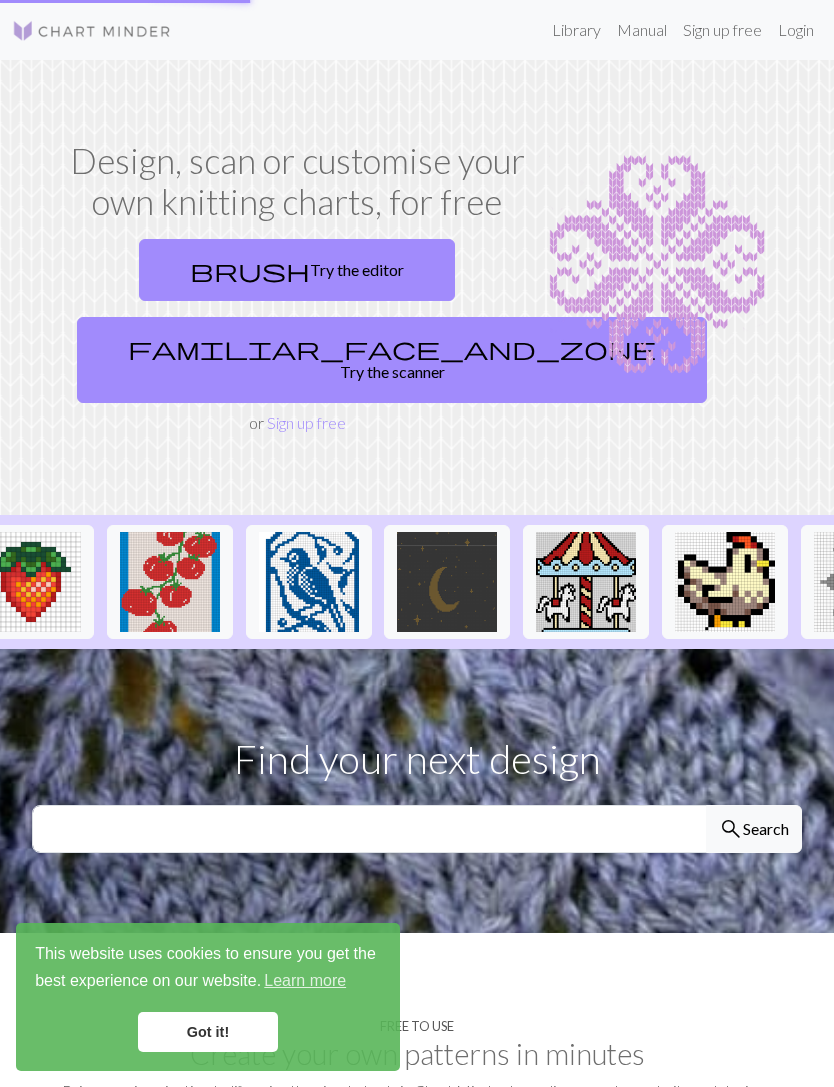 click on "Library" at bounding box center (576, 30) 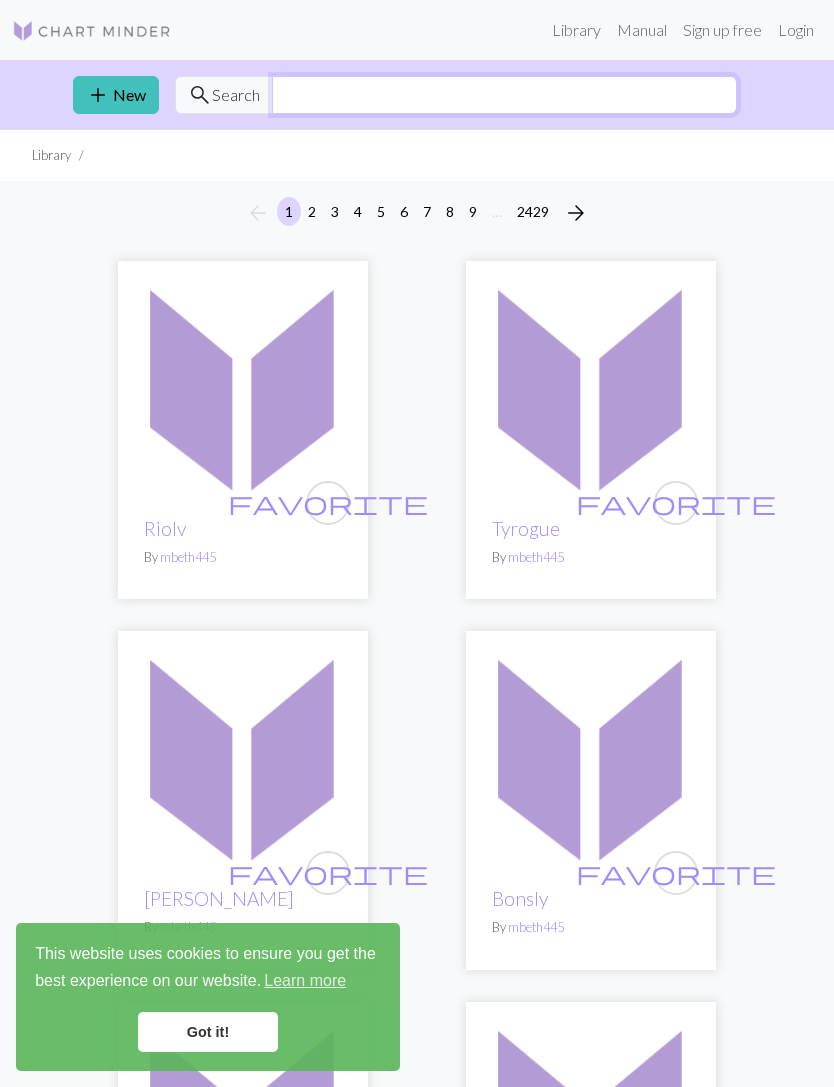 click at bounding box center (504, 95) 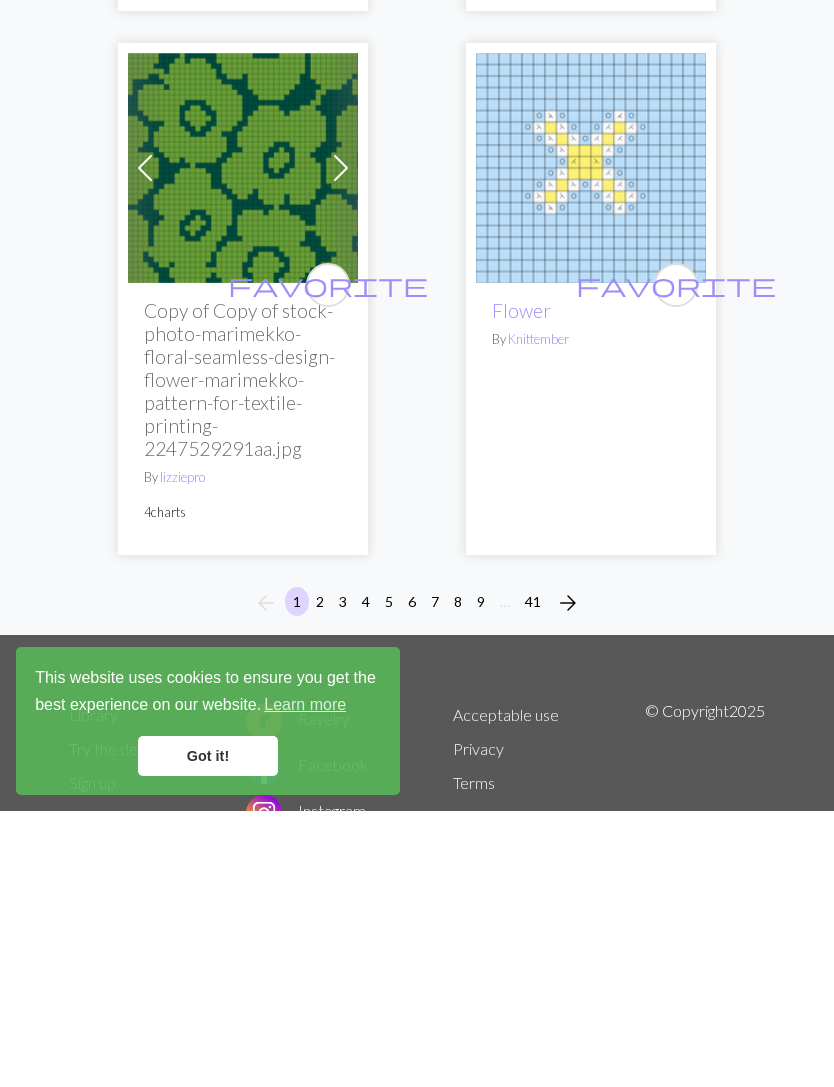 scroll, scrollTop: 10798, scrollLeft: 0, axis: vertical 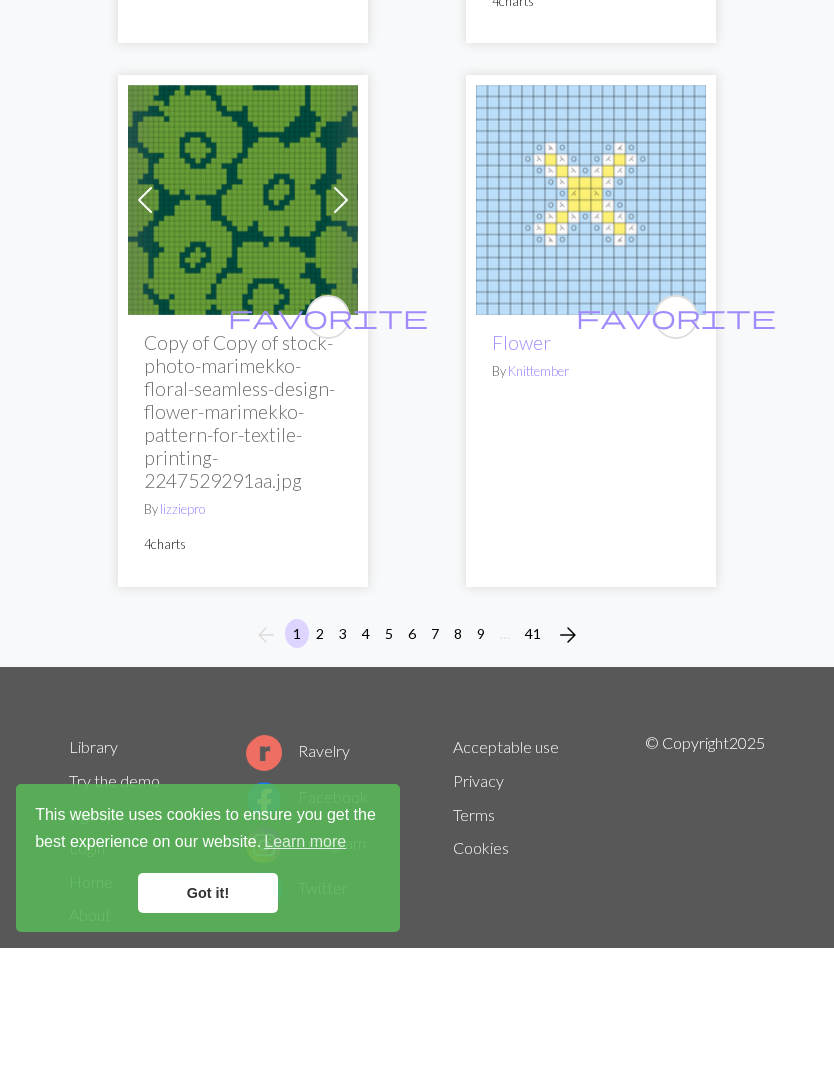 click on "arrow_forward" at bounding box center (568, 774) 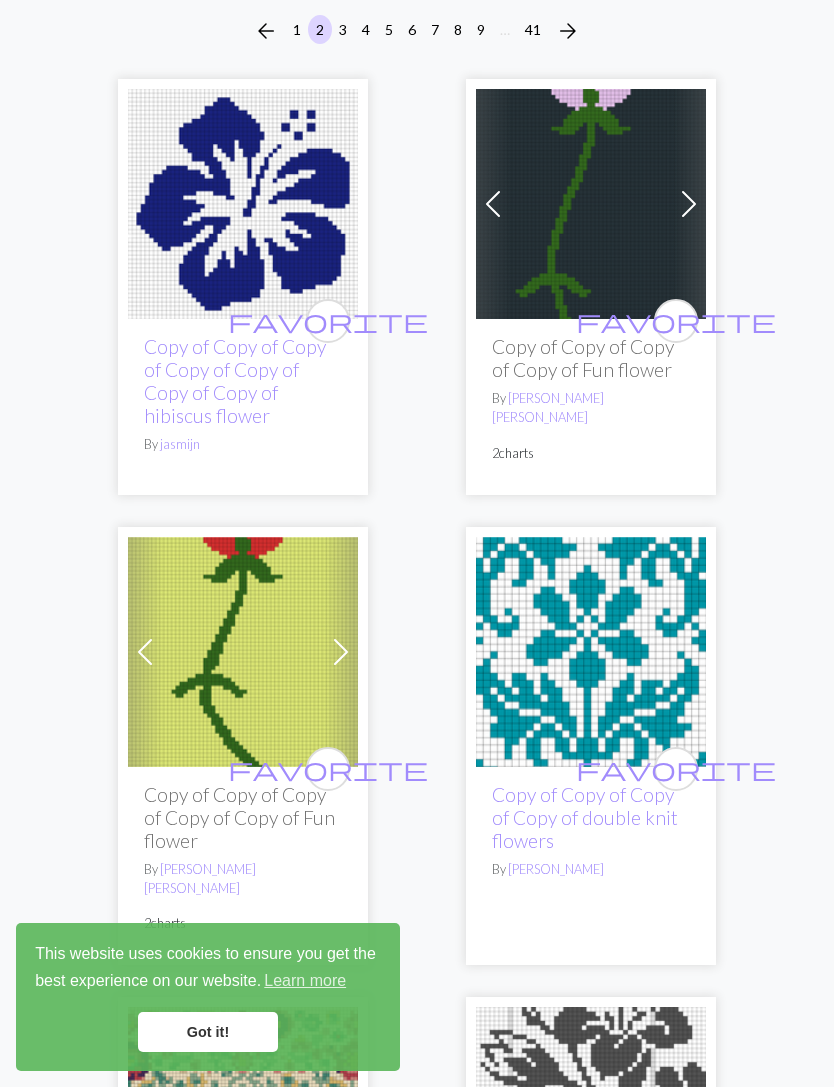 scroll, scrollTop: 0, scrollLeft: 0, axis: both 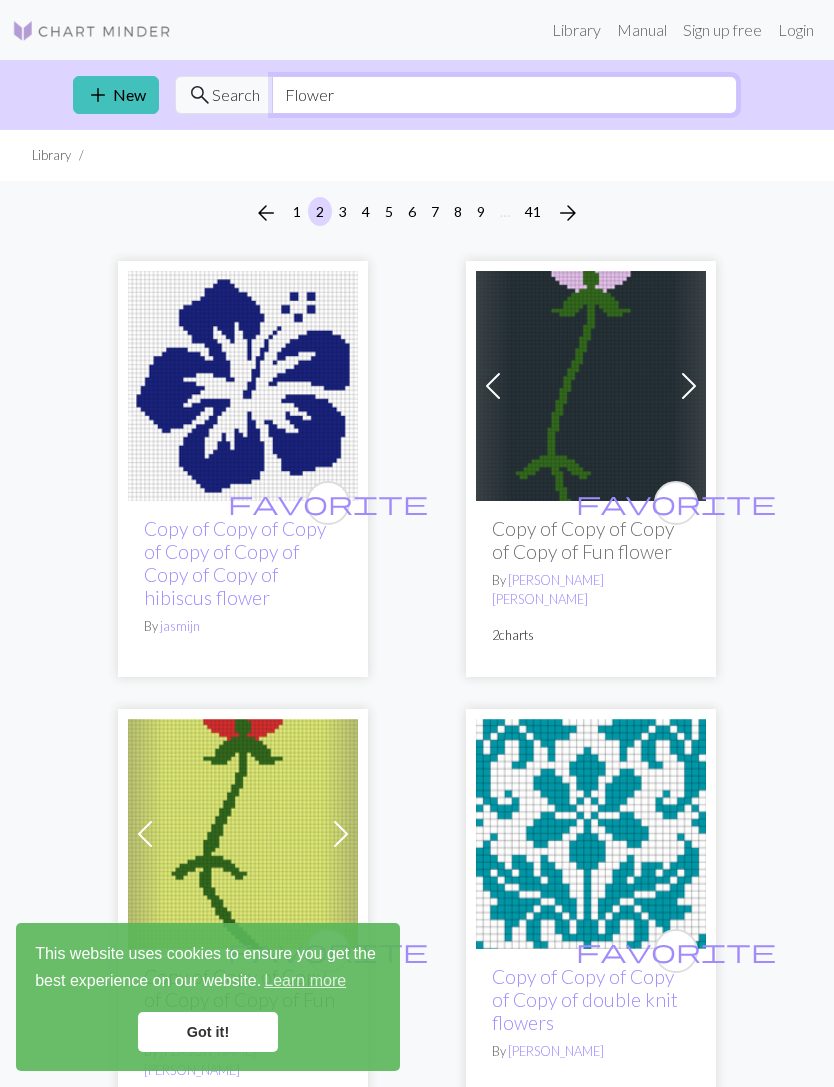 click on "Flower" at bounding box center (504, 95) 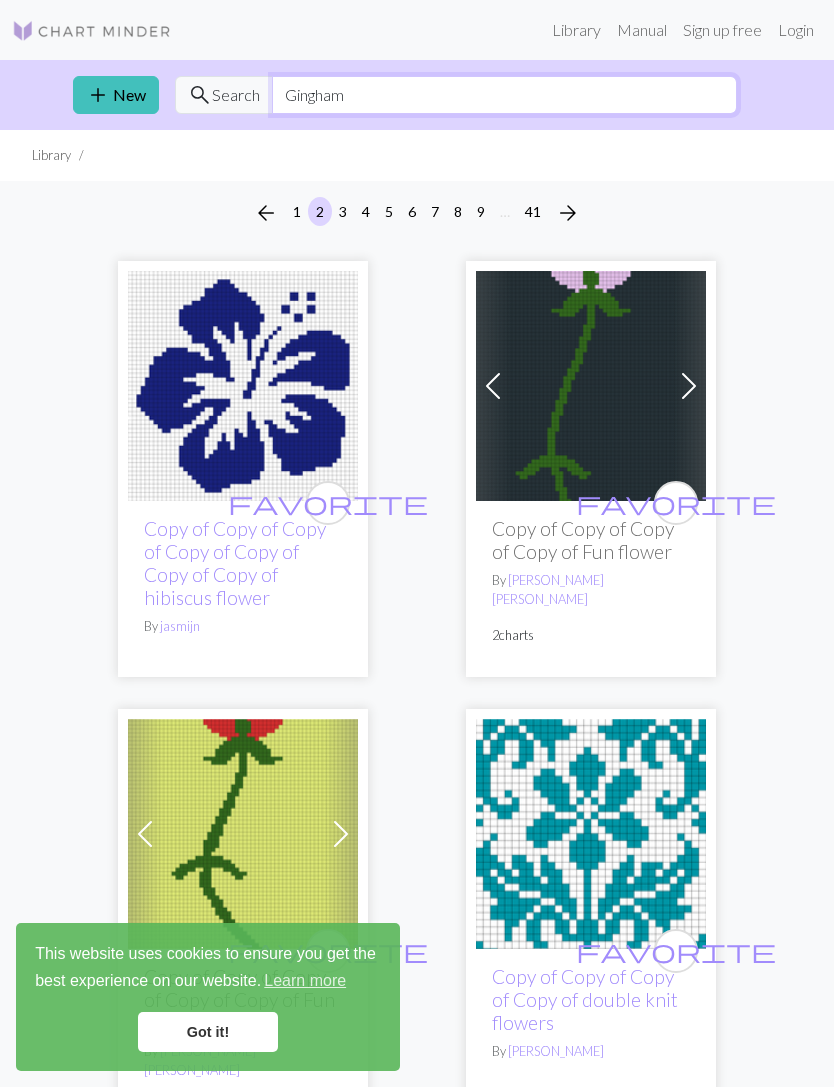 type on "Gingham" 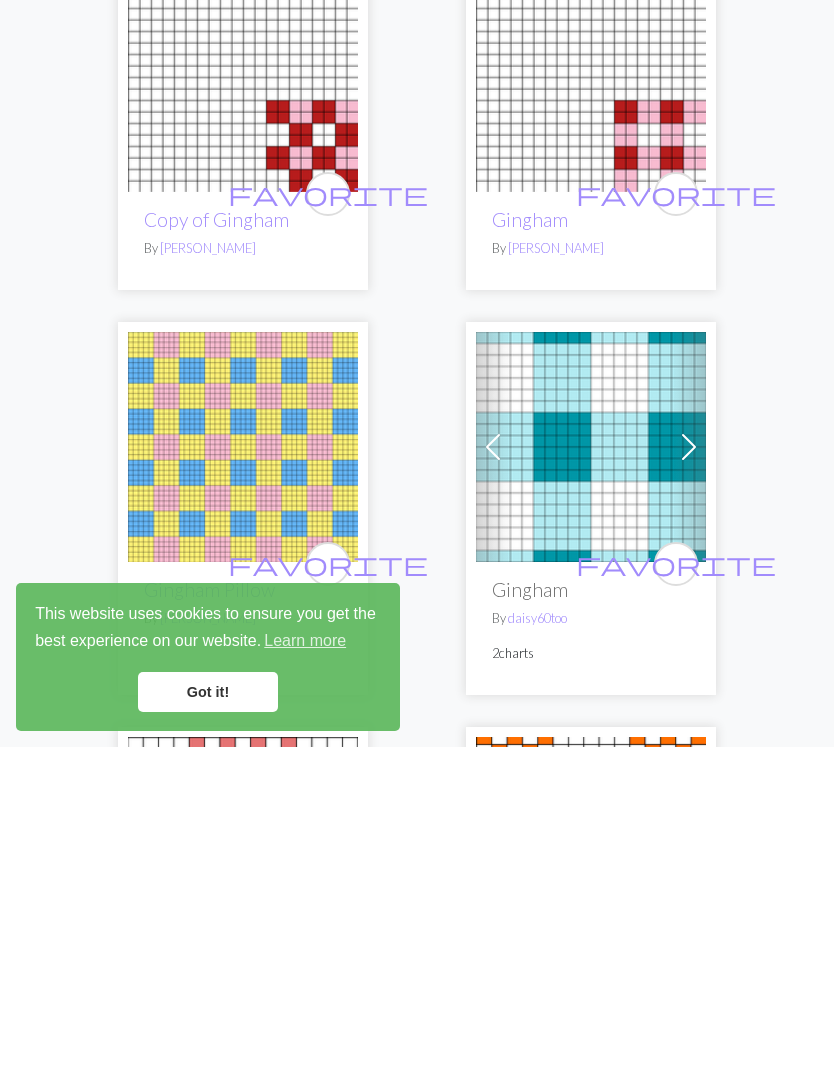 scroll, scrollTop: 748, scrollLeft: 0, axis: vertical 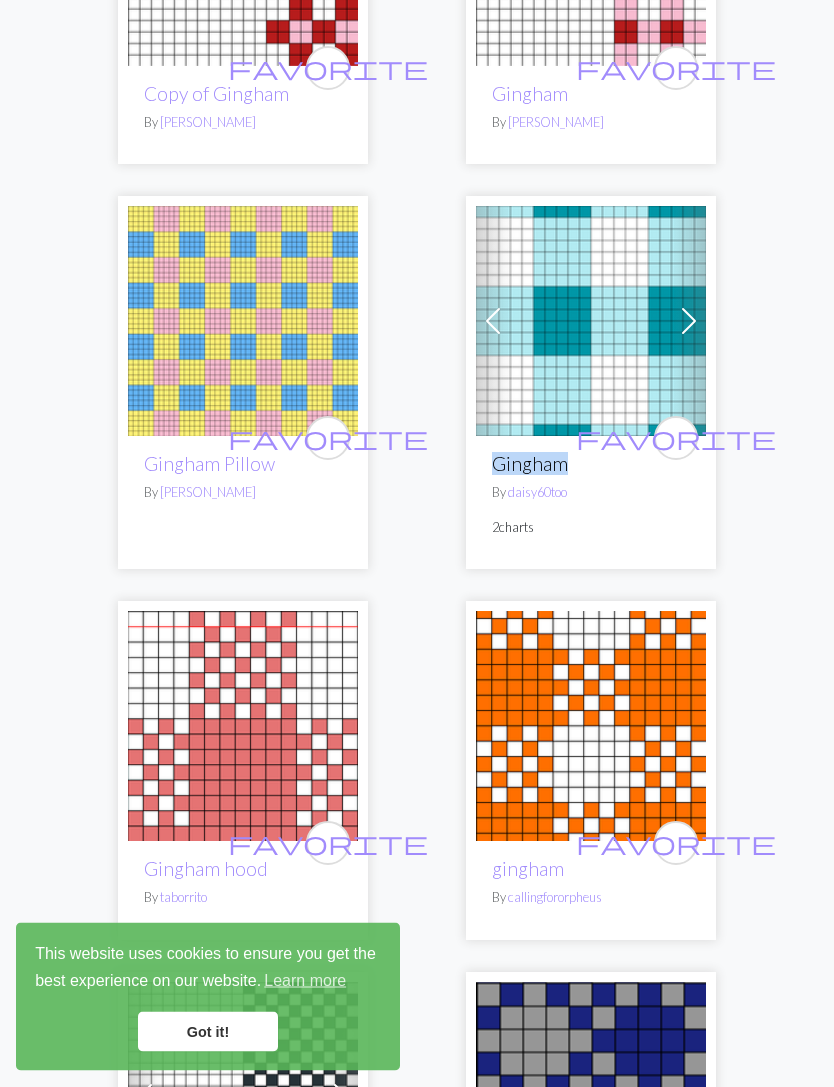 click on "favorite Gingham? By   MarianneBoucher favorite checker gingham By   Rowan Previous Next favorite pour gingham By   MarianneBoucher 3  charts favorite gingham By   Emma Smithies favorite Copy of Gingham By   Dominyika Celestin favorite Gingham By   Dominyika Celestin favorite Gingham Pillow By   Ameerah Khan Previous Next favorite Gingham By   daisy60too 2  charts favorite Gingham hood By   taborrito favorite gingham By   callingfororpheus Previous Next favorite Gingham By   Waaaaaaaad 7  charts favorite Diagonal Gingham By   Madeline Fulford favorite Copy of Hand towel Diagonal Gingham By   MadiGrey Previous Next favorite Copy of Gingham By   pinkknitgoddess 2  charts favorite Copy of gingham By   kayla favorite gingham fish sweater By   Ktothefish favorite Copy of Copy of diagonal gingham By   Karenamy favorite Copy of diagonal gingham By   Karenamy favorite Copy of gingham basic By   Karenamy favorite Copy of gingham ornament By   Karenamy favorite Copy of Gingham  By   Karenamy favorite smaller gingham By" at bounding box center [417, 3814] 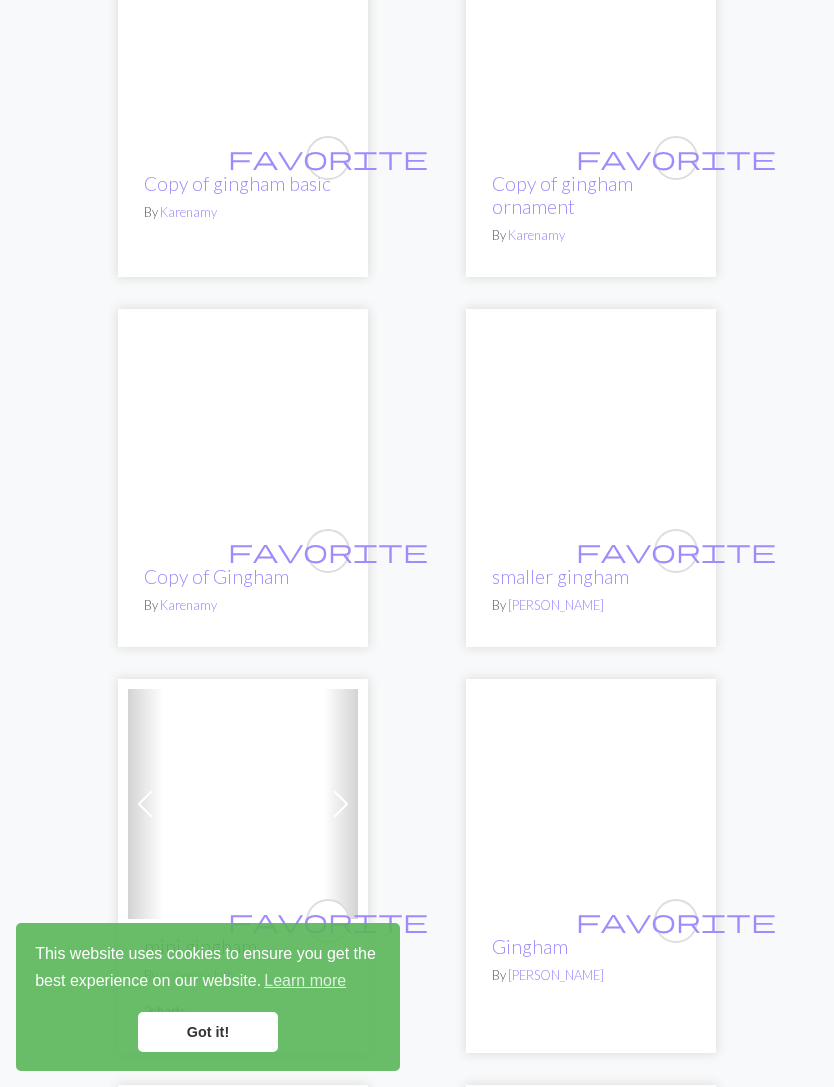 scroll, scrollTop: 3840, scrollLeft: 0, axis: vertical 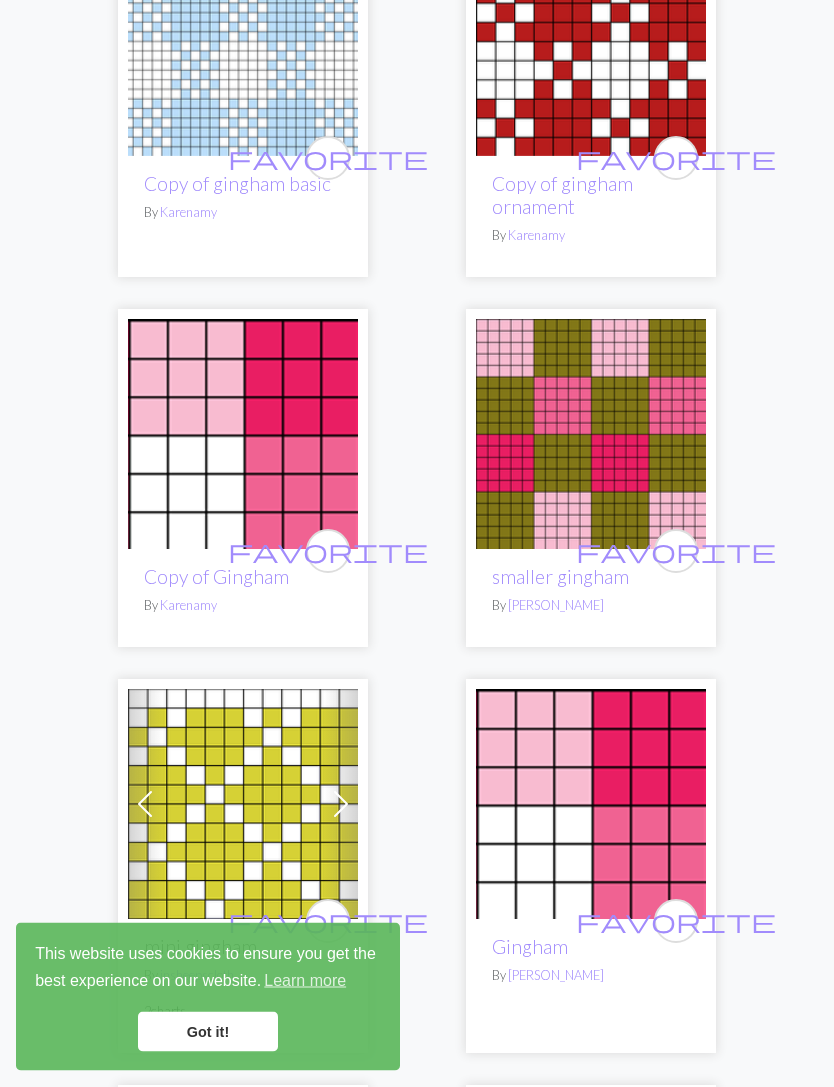 click on "Copy of Gingham" at bounding box center [216, 577] 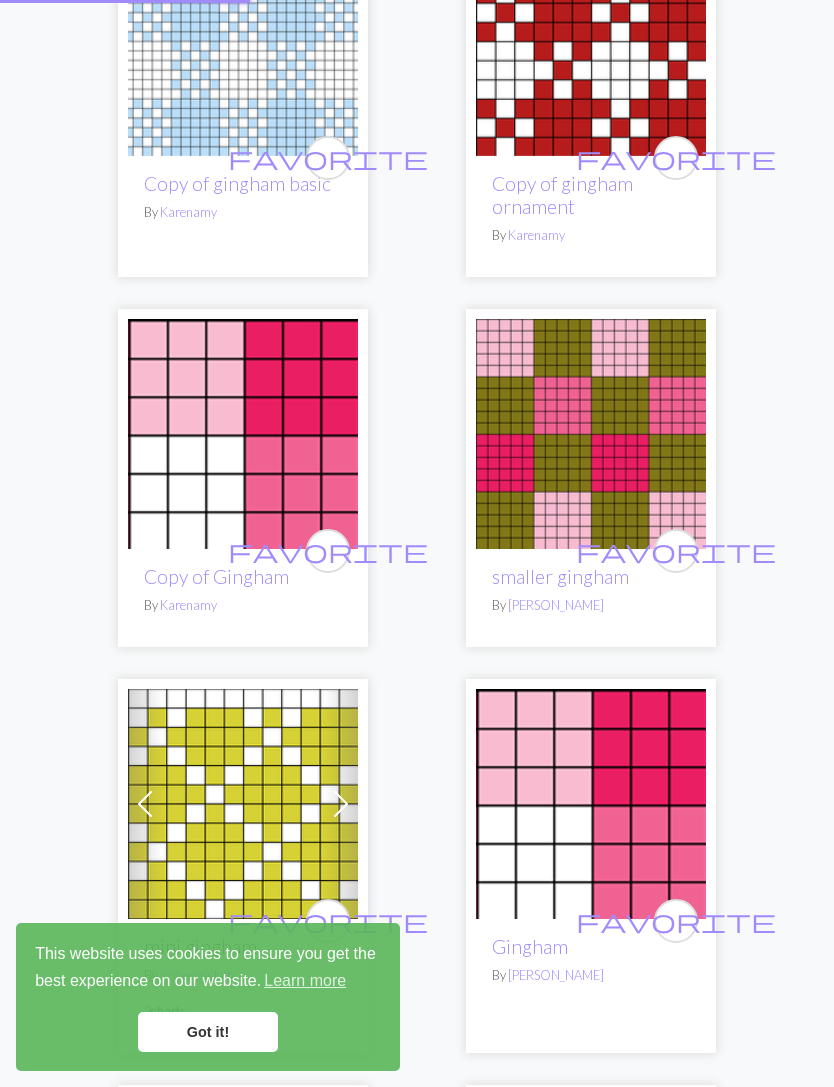 scroll, scrollTop: 0, scrollLeft: 0, axis: both 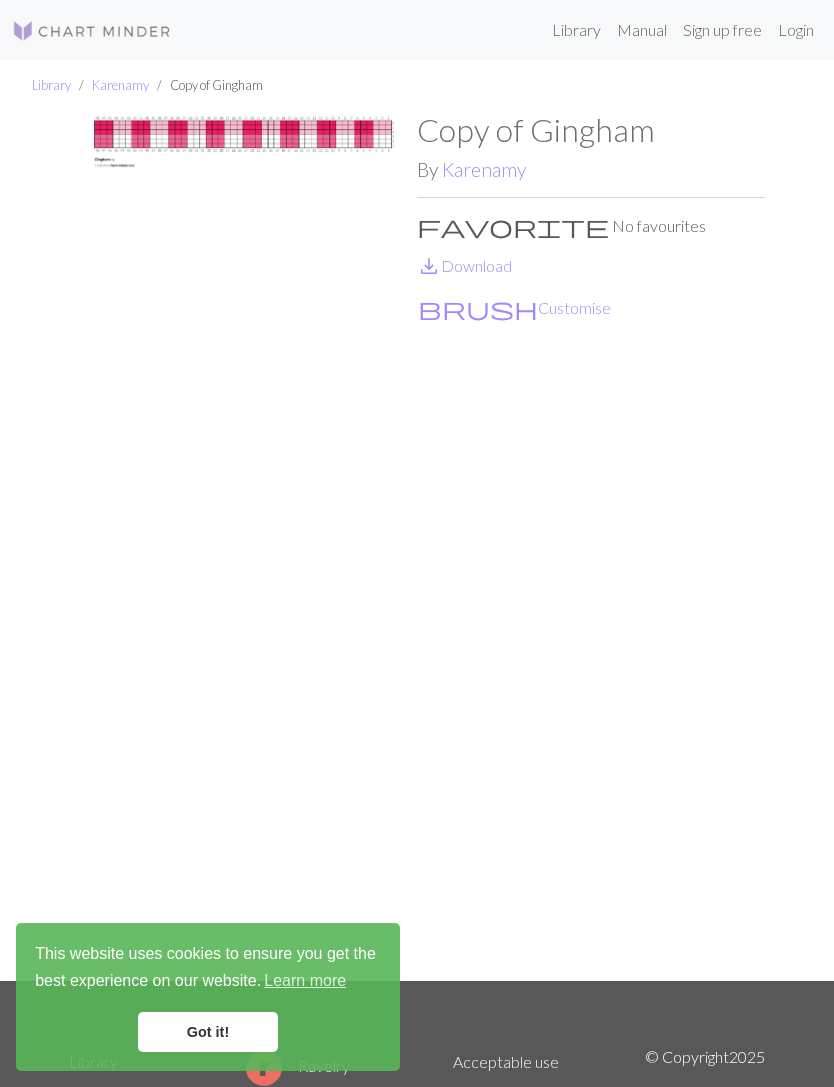 click on "save_alt  Download" at bounding box center [464, 265] 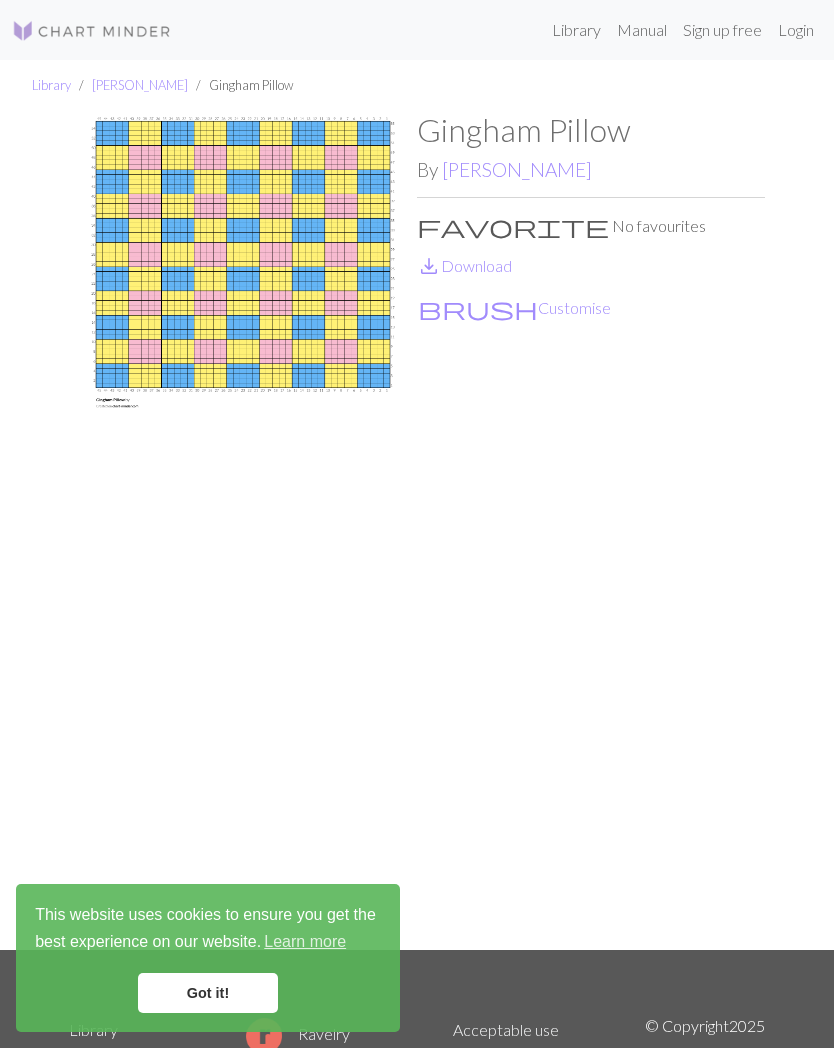 scroll, scrollTop: 0, scrollLeft: 0, axis: both 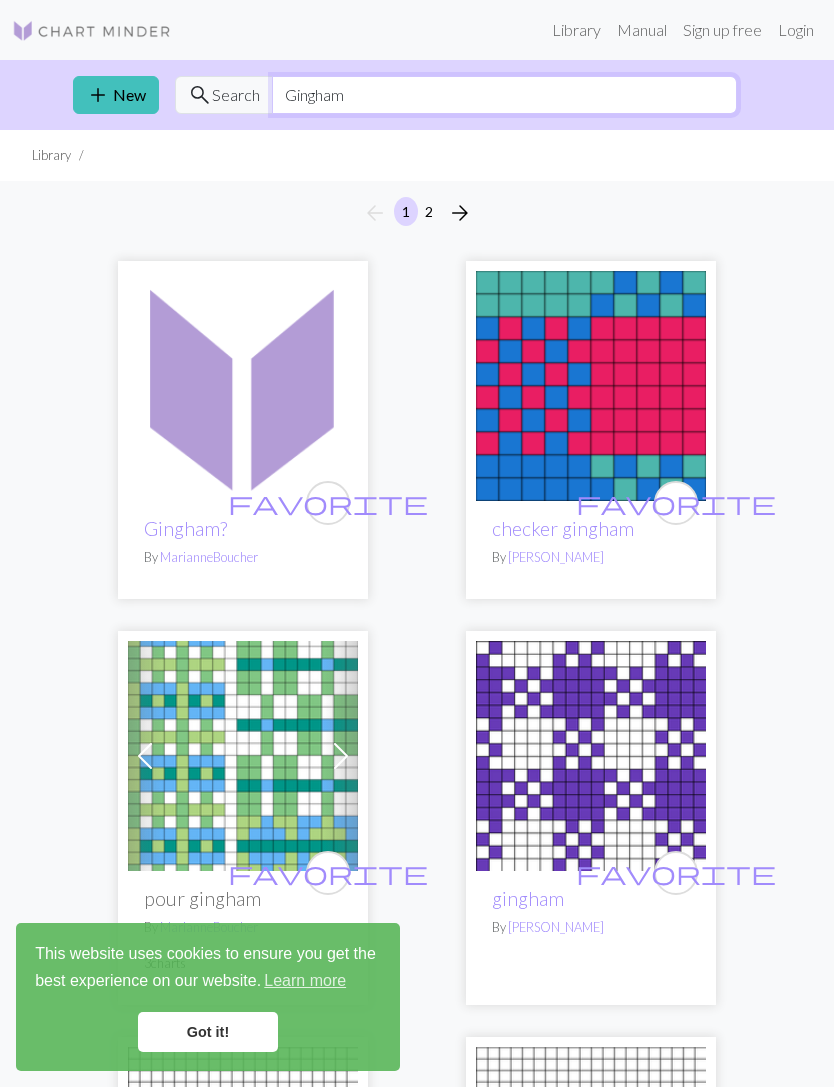 click on "Gingham" at bounding box center (504, 95) 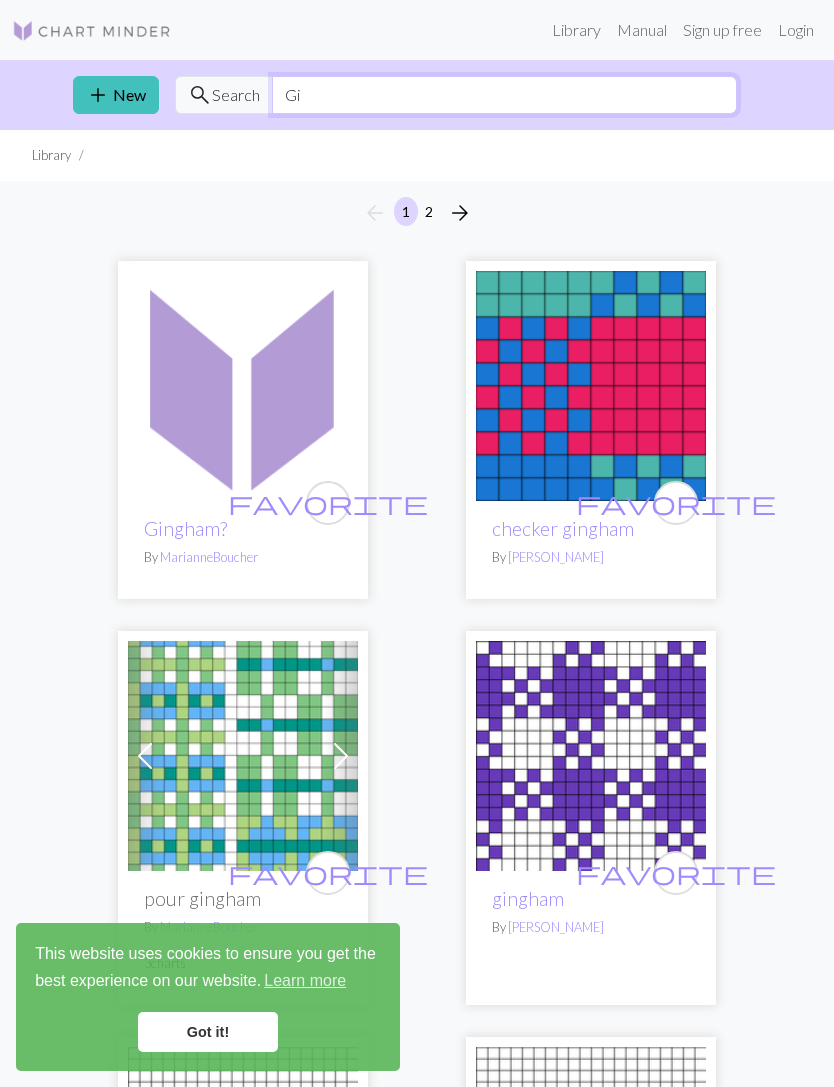 type on "G" 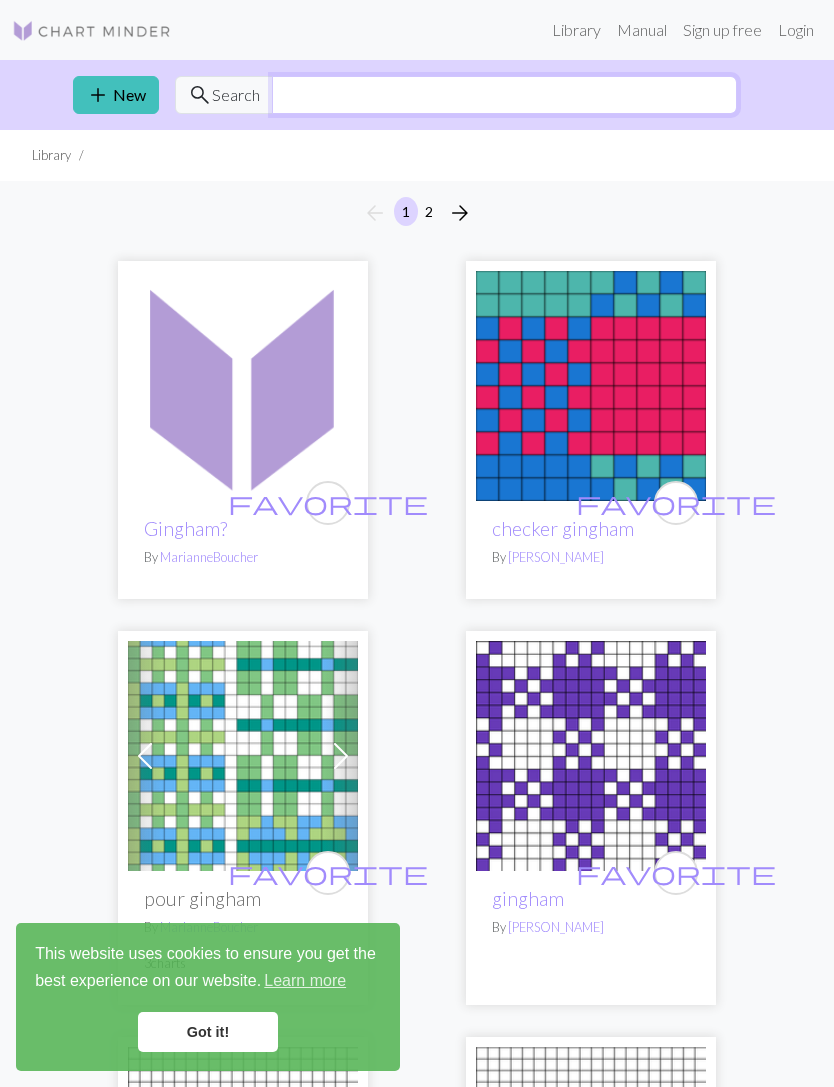 type on "G" 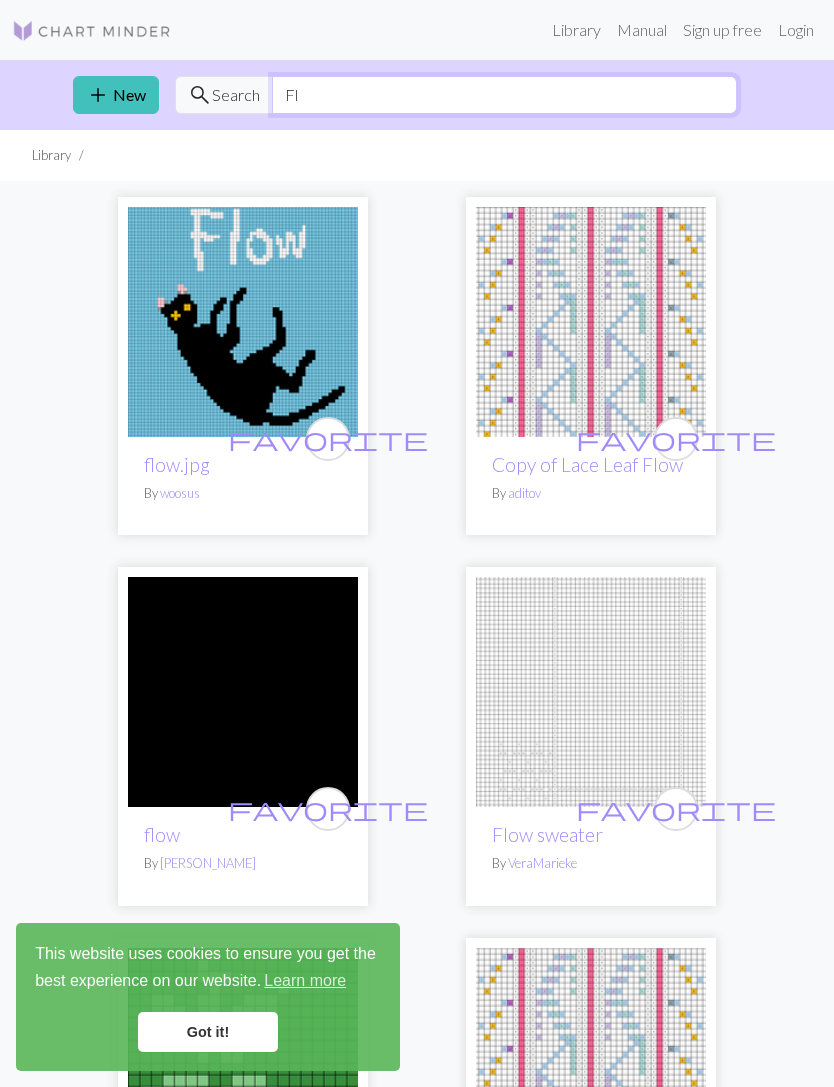 type on "F" 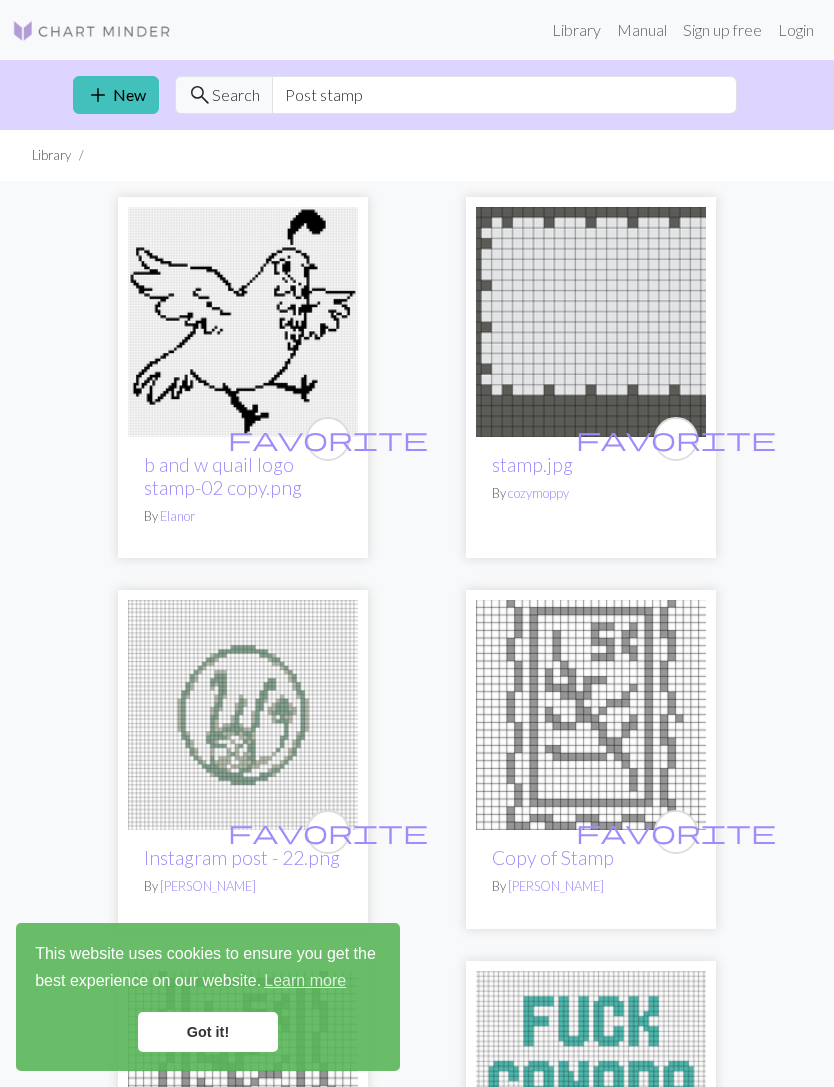 click on "favorite b and w quail logo stamp-02 copy.png By   [PERSON_NAME] favorite stamp.jpg By   cozymoppy favorite Instagram post - 22.png By   [PERSON_NAME] favorite Copy of Stamp By   [PERSON_NAME] favorite Stamp By   mplacek favorite Canada Post By   Aslan85 favorite Elf on a WIP KAL (Newsletter) (Instagram Post (Square)) (4).png By   [PERSON_NAME] favorite post-3239-1243438543_thumb.png By   frankiesmith98 Previous Next favorite Copy of Copy of Red Phone Stamp.jpg By   [PERSON_NAME] 2  charts Previous Next favorite Copy of Red Phone Stamp.jpg By   [PERSON_NAME] 2  charts favorite Copy of Red Phone Stamp.jpg By   [PERSON_NAME] favorite post it 2 By   [PERSON_NAME]  favorite post it By   [PERSON_NAME]  favorite Black And White Minimalist Motivational Quote Instagram Post - 1.png By   Laurenmc424 favorite Black And White Minimalist Motivational Quote Instagram Post - 1.png By   Laurenmc424 favorite Black And White Minimalist Motivational Quote Instagram Post - 2.png By   Laurenmc424 favorite By   [PERSON_NAME] postage stamp By   [PERSON_NAME]" at bounding box center (417, 3703) 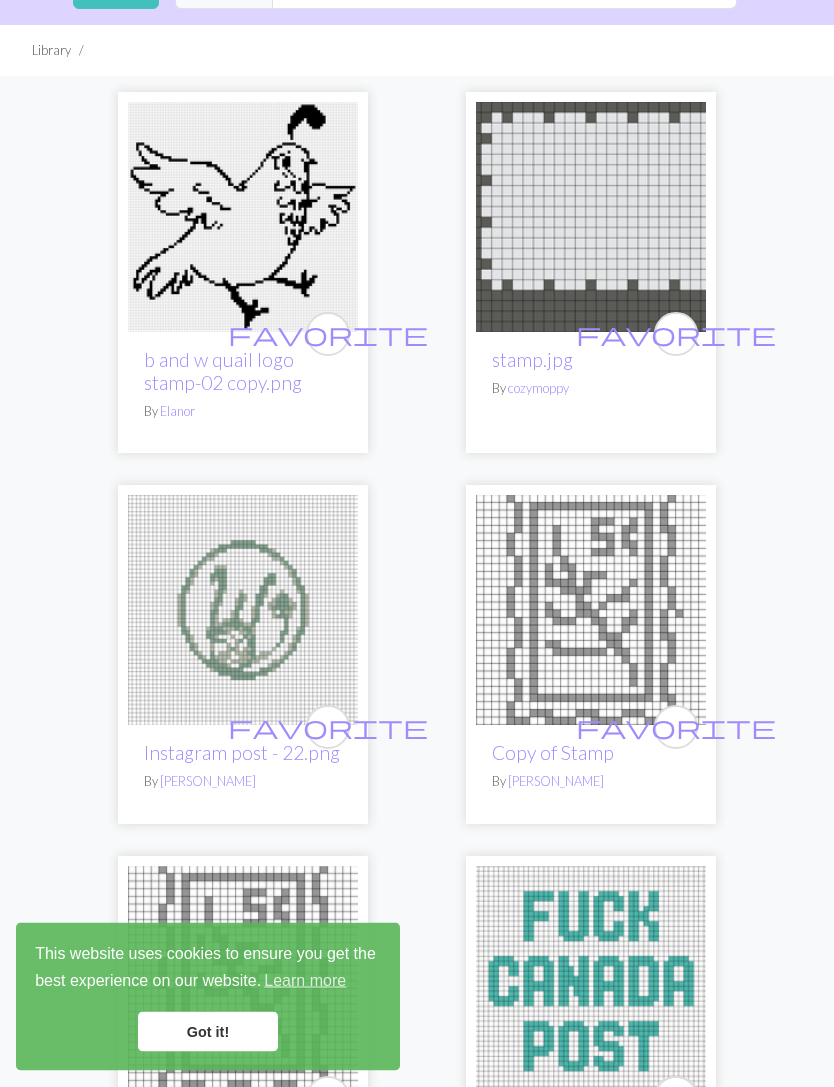 scroll, scrollTop: 0, scrollLeft: 0, axis: both 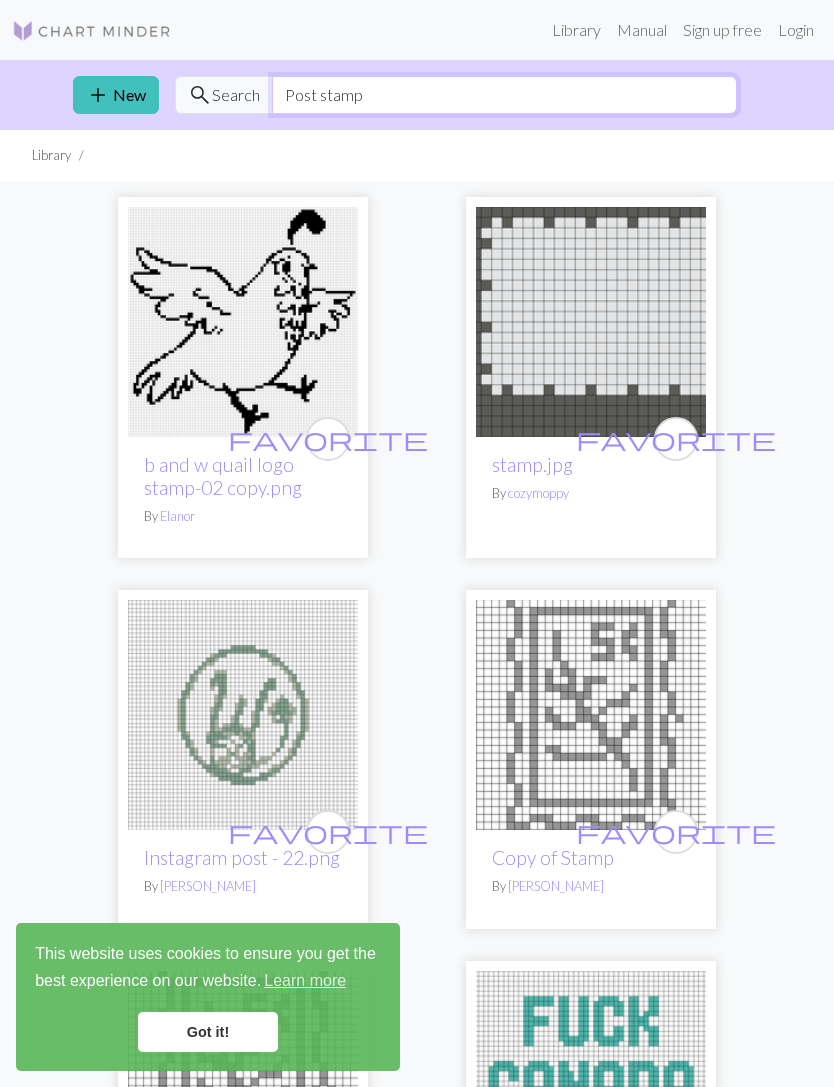 click on "Post stamp" at bounding box center (504, 95) 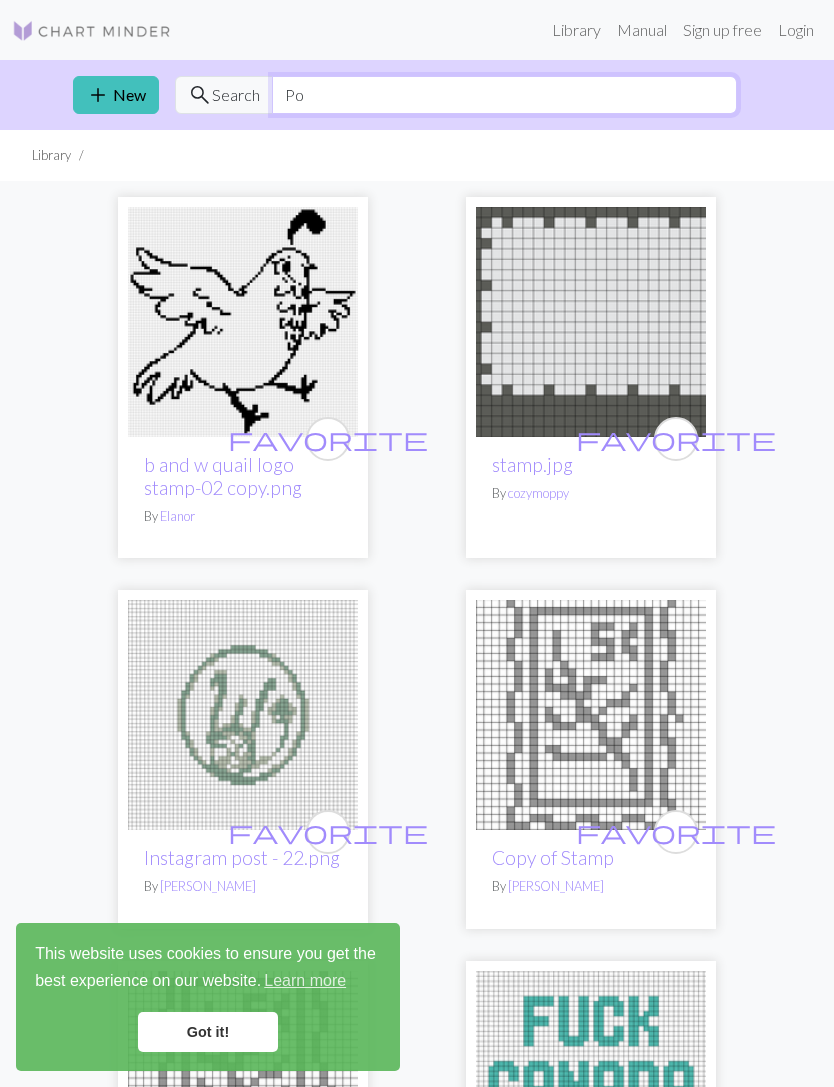 type on "P" 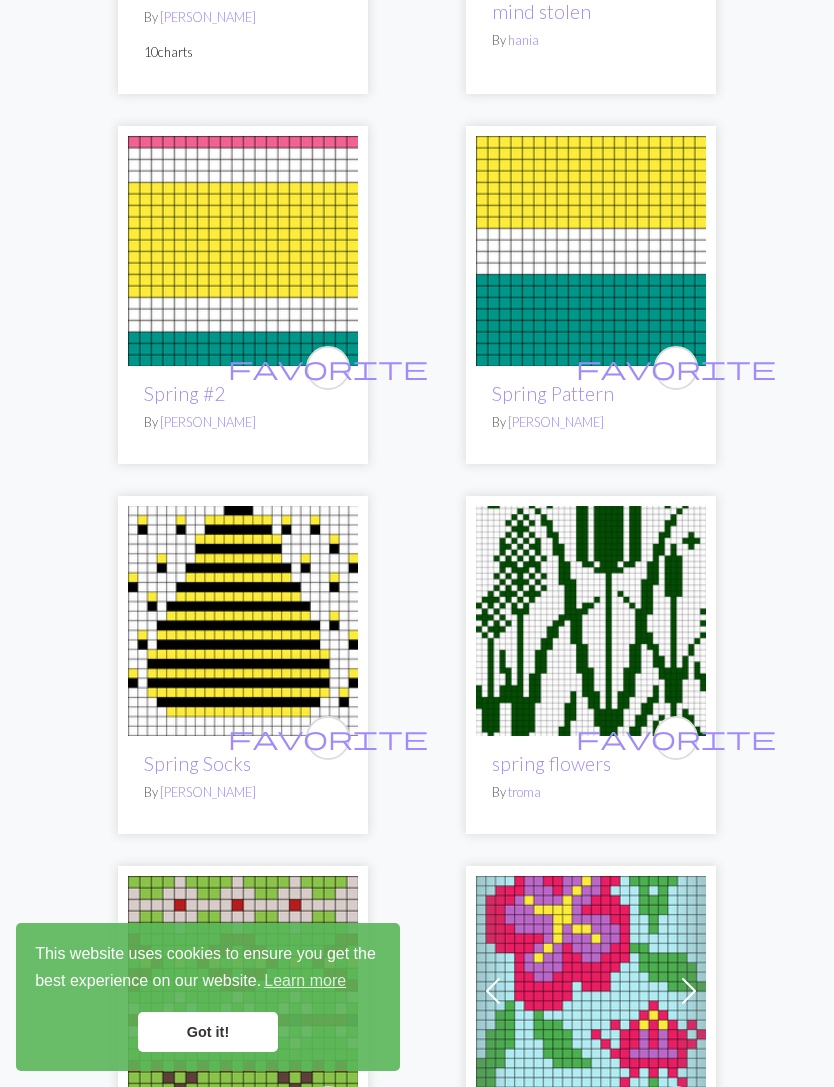 scroll, scrollTop: 951, scrollLeft: 0, axis: vertical 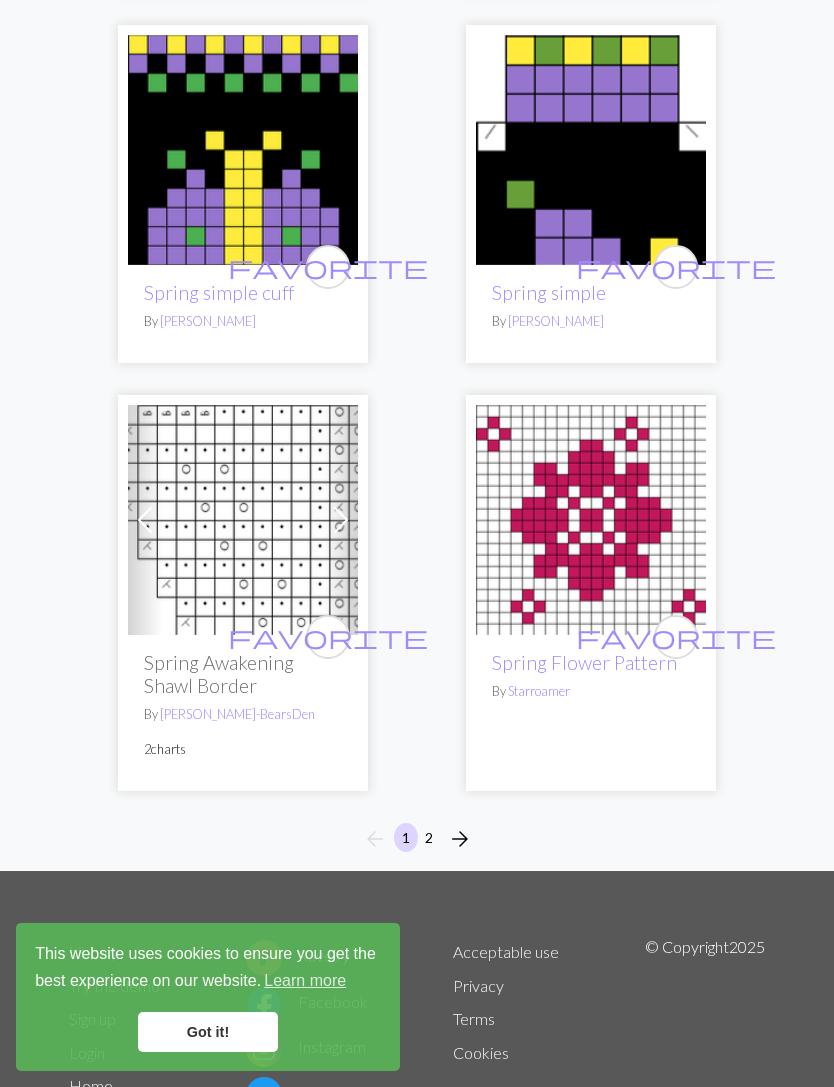 click on "arrow_forward" at bounding box center [460, 839] 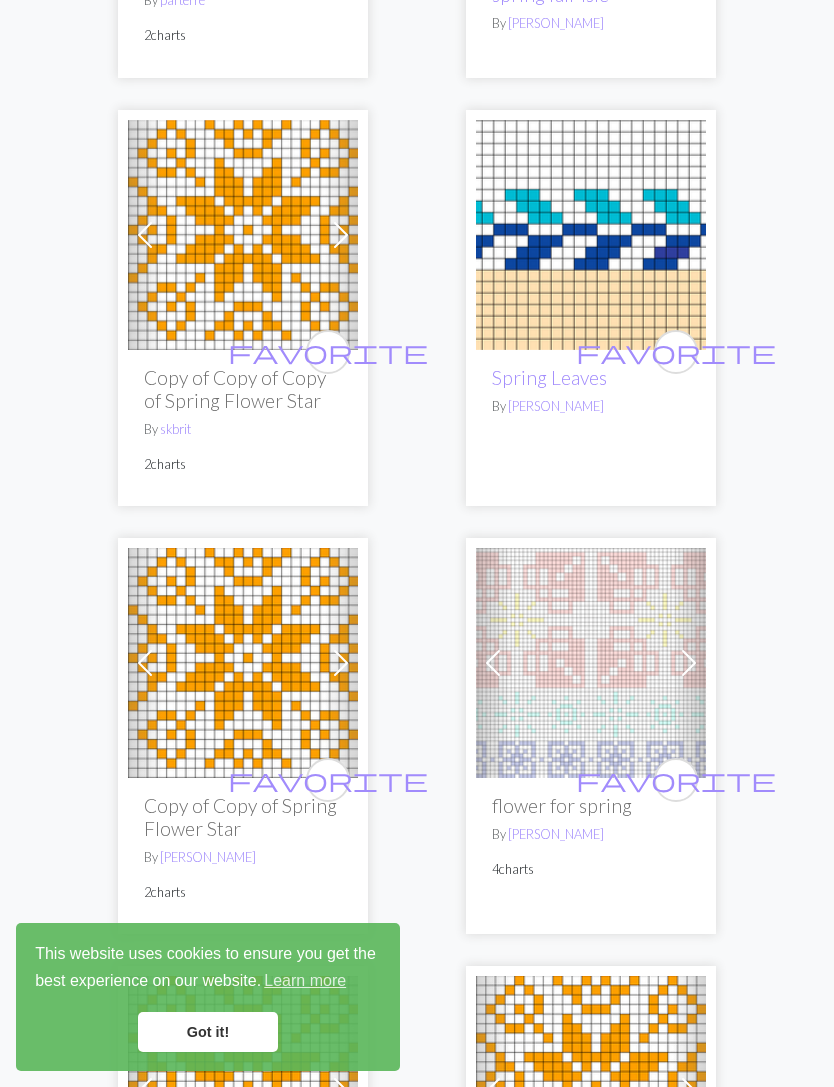 scroll, scrollTop: 0, scrollLeft: 0, axis: both 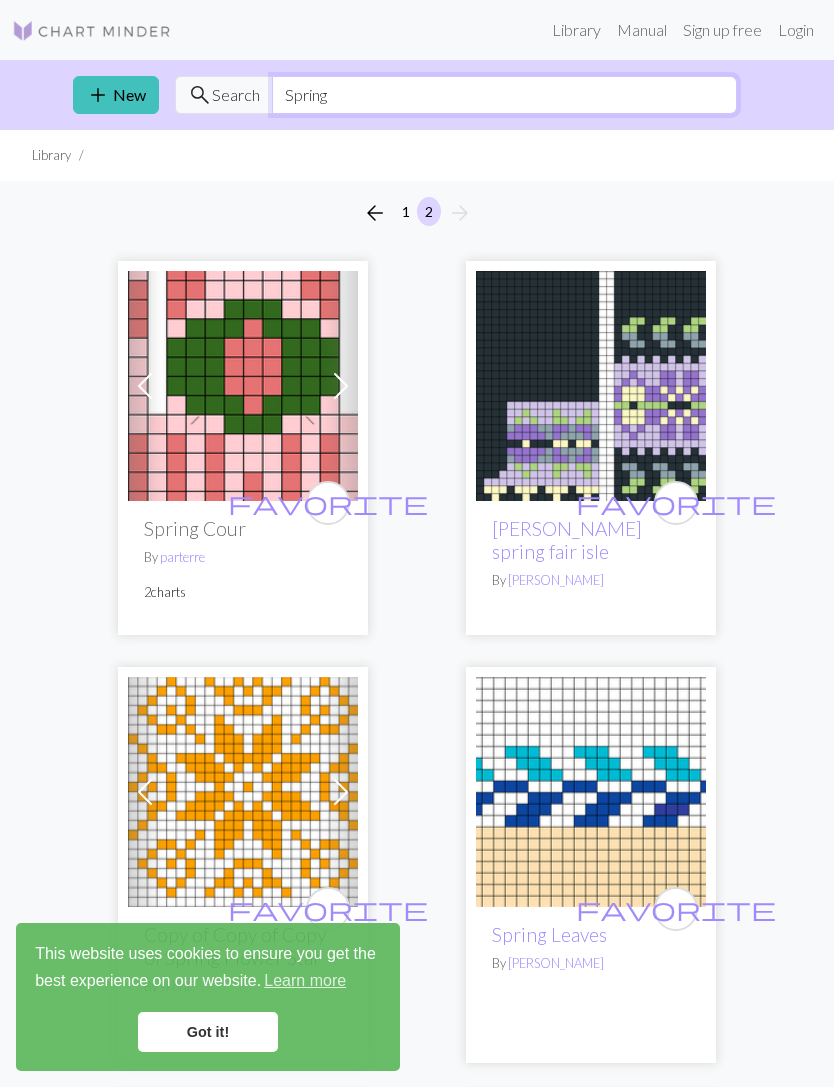 click on "Spring" at bounding box center (504, 95) 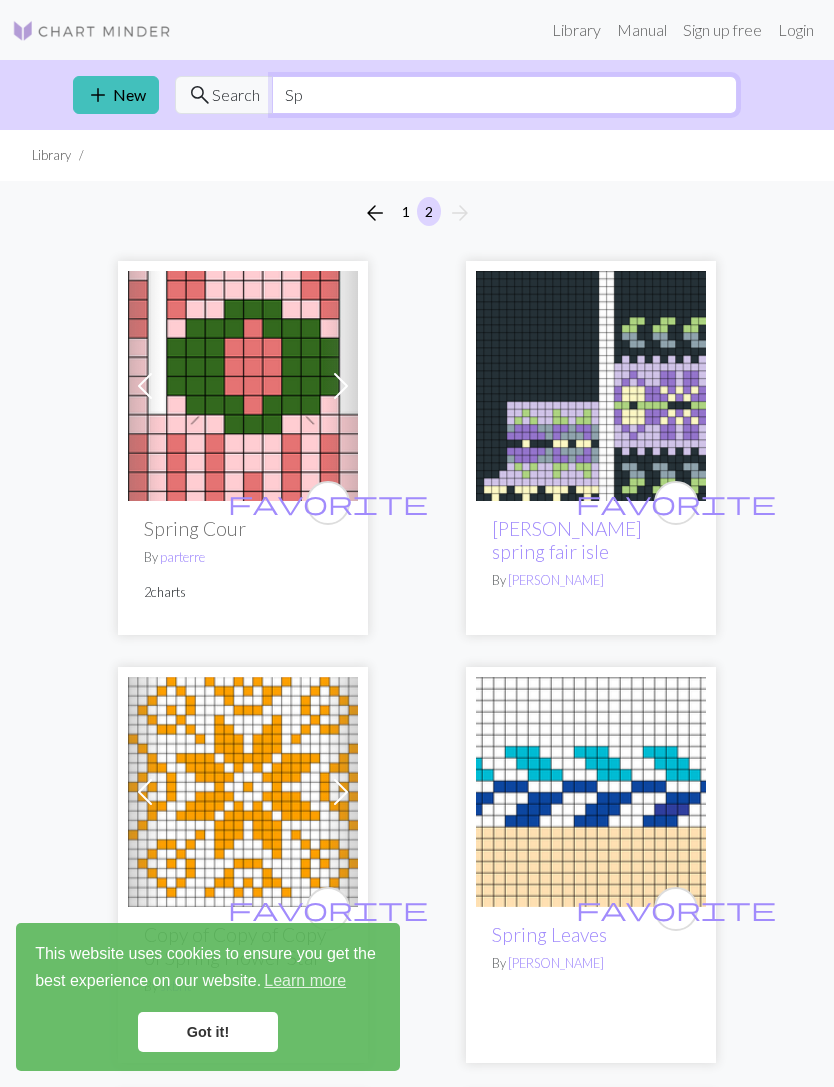type on "S" 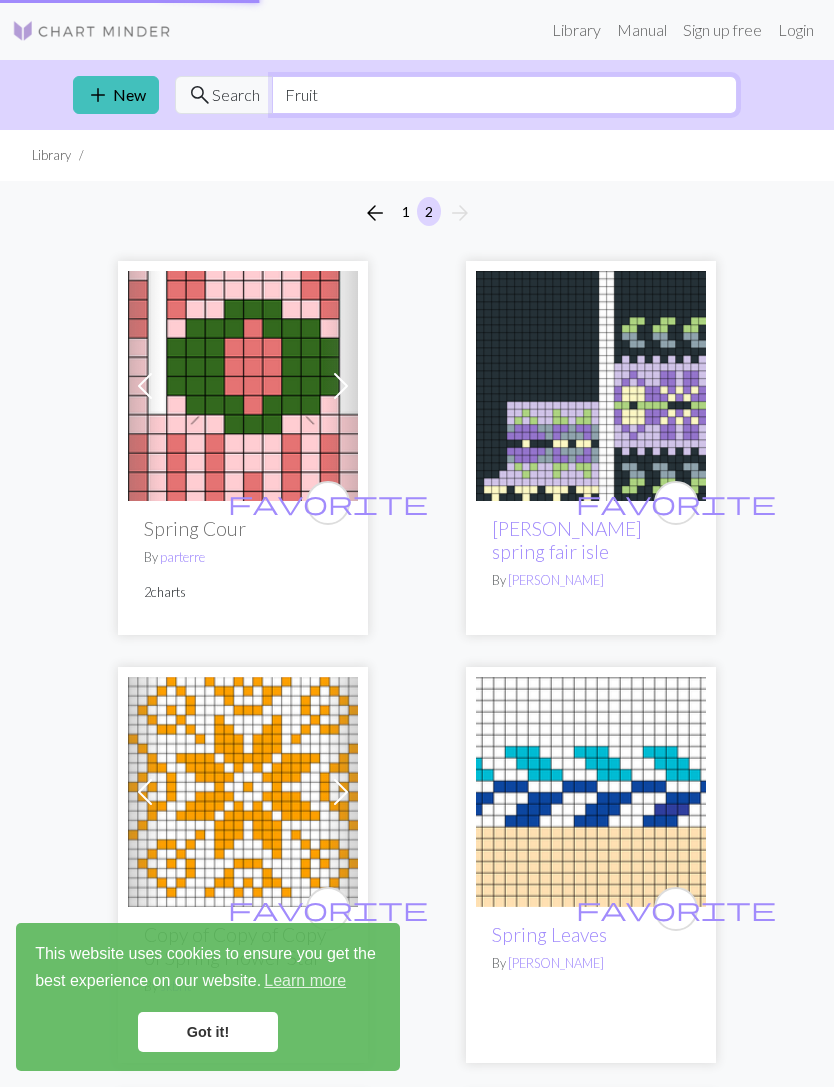 type on "Fruit" 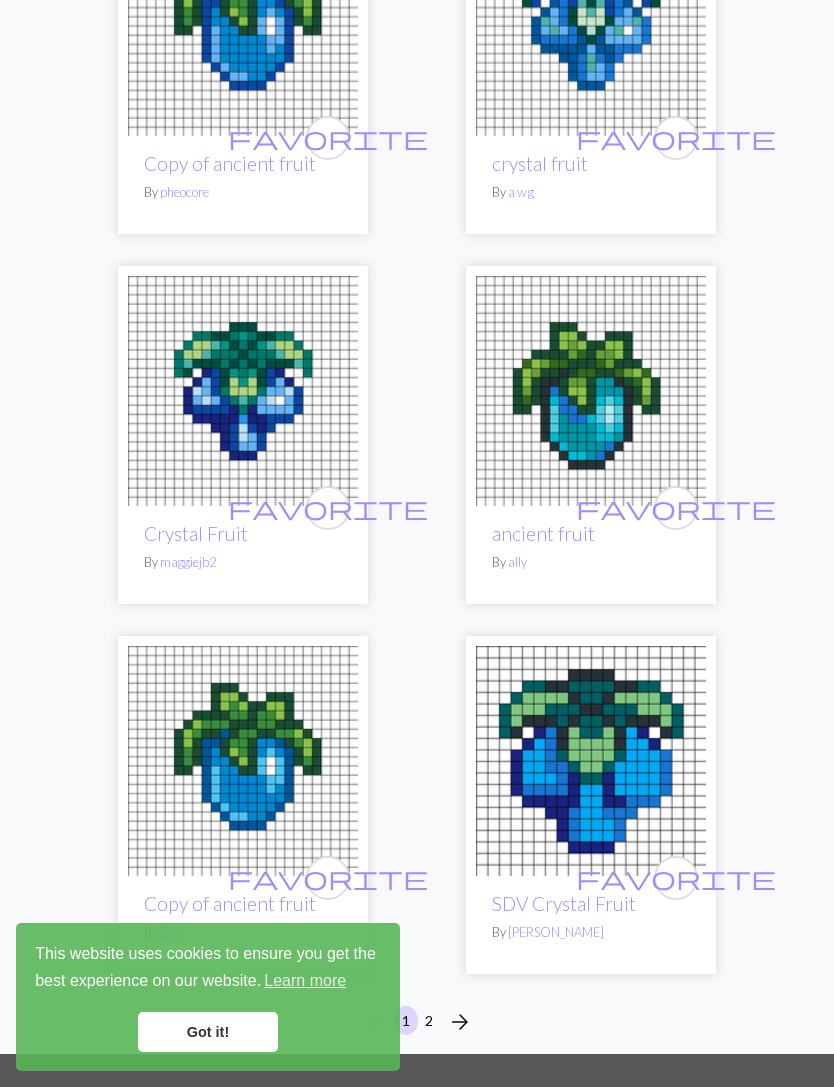 scroll, scrollTop: 8902, scrollLeft: 0, axis: vertical 